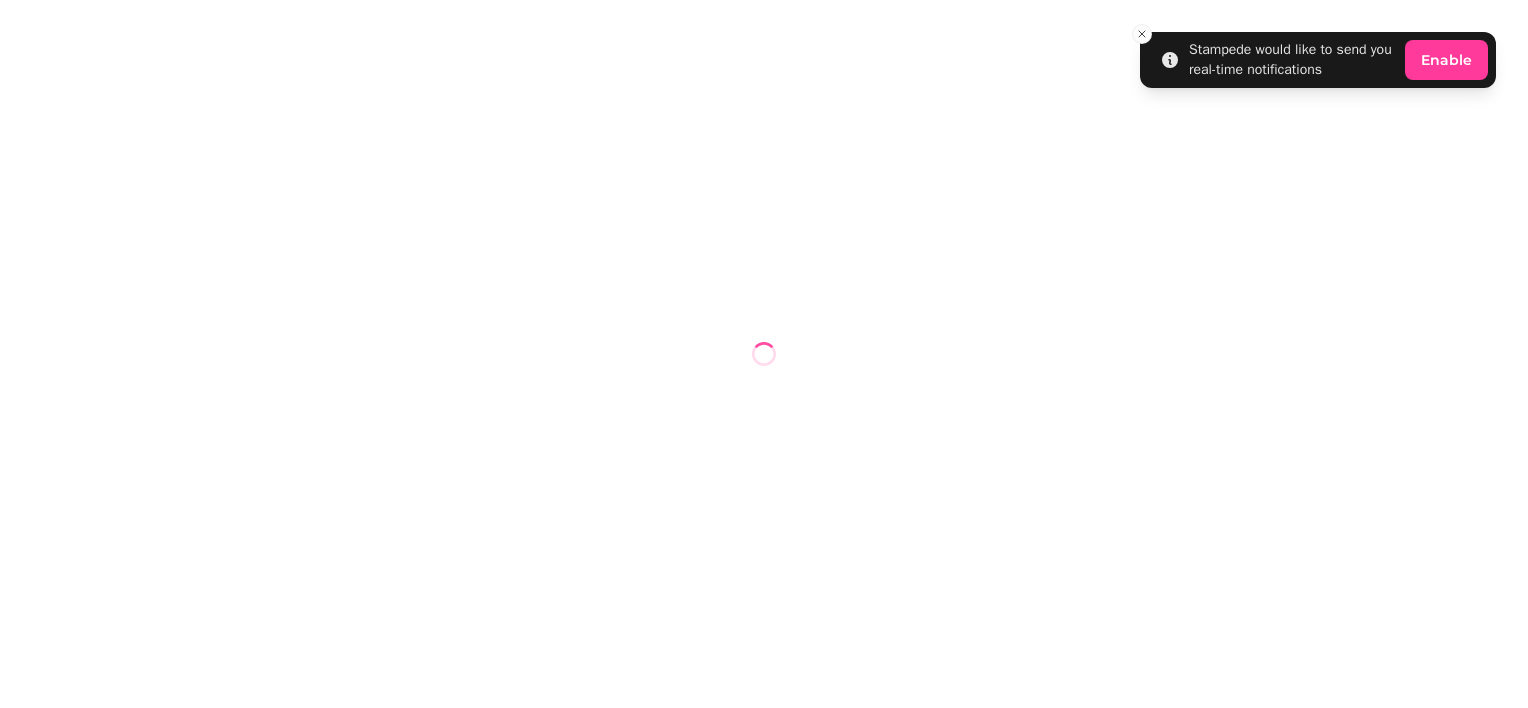scroll, scrollTop: 0, scrollLeft: 0, axis: both 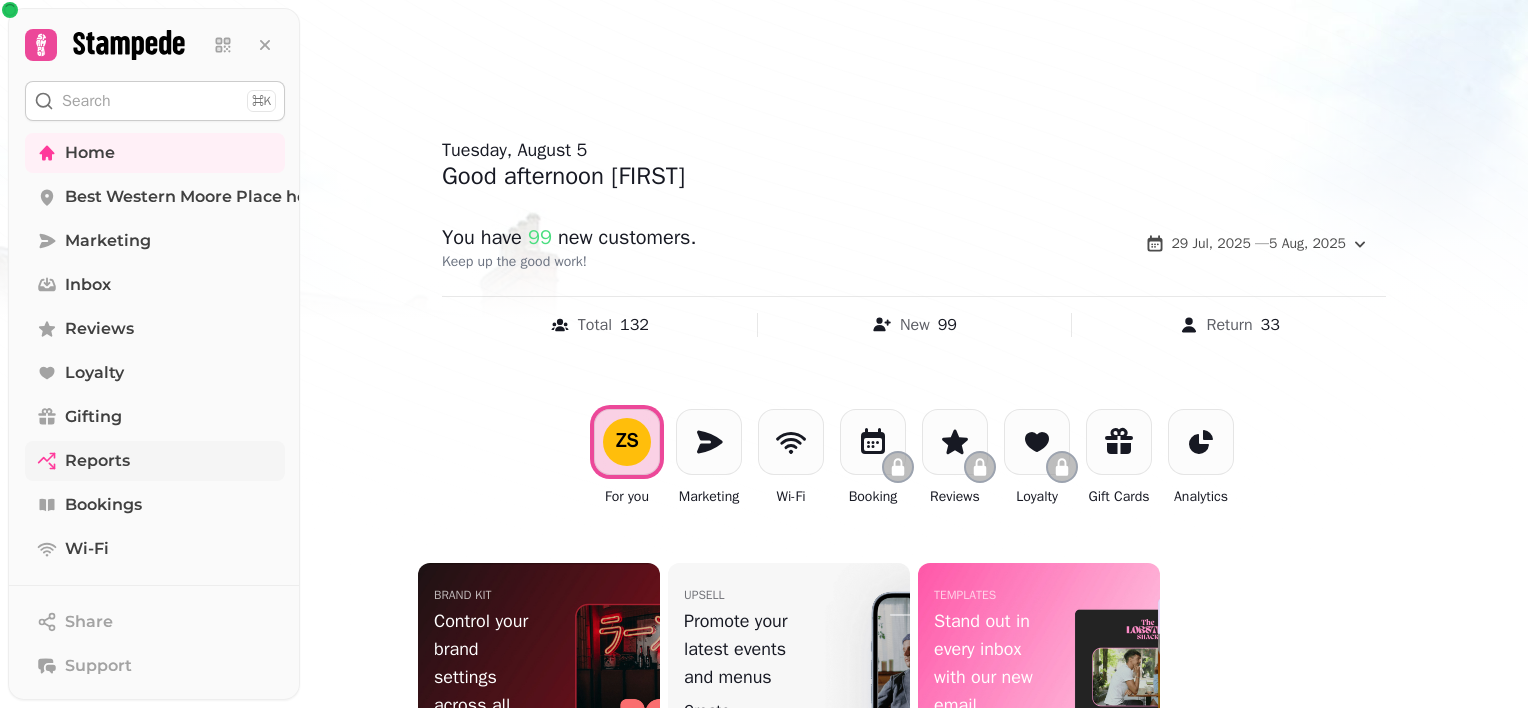 click on "Reports" at bounding box center (97, 461) 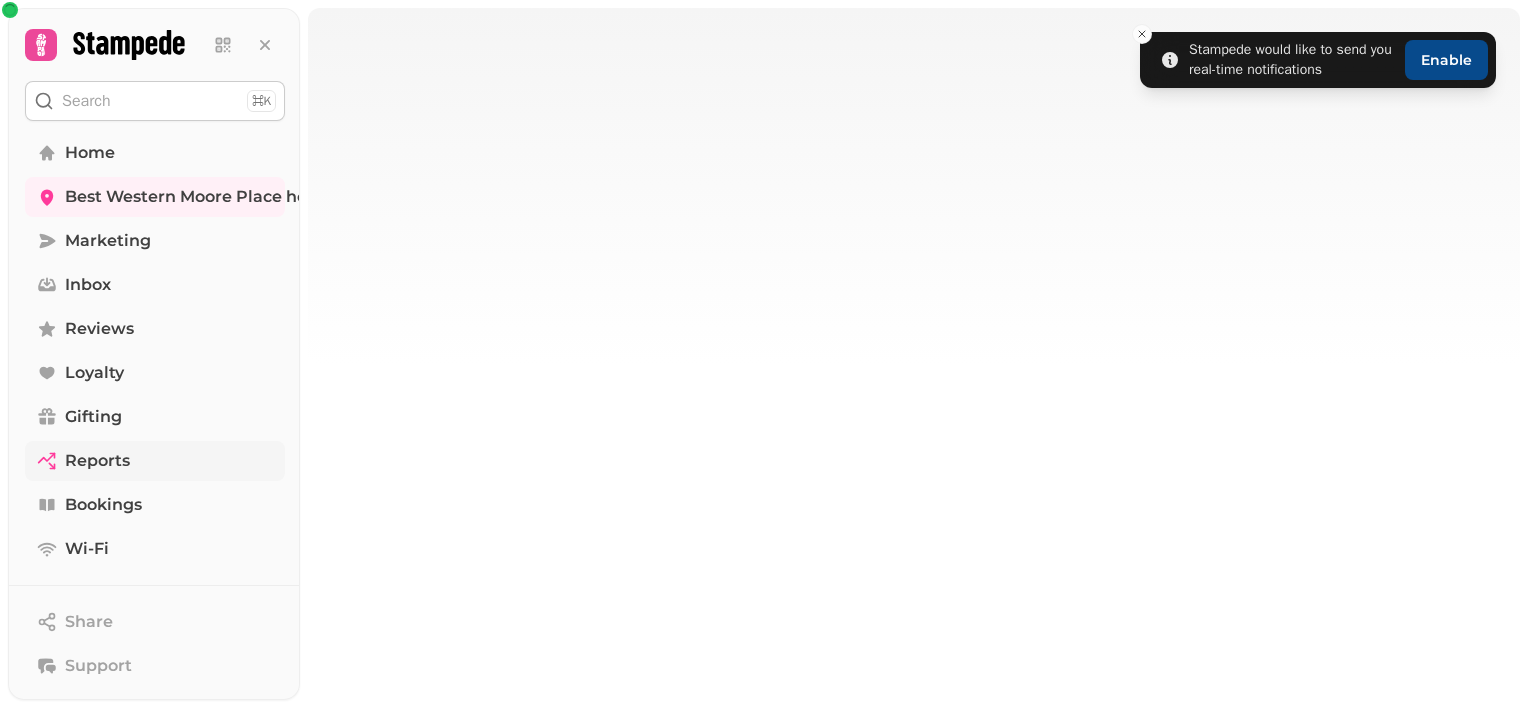 click on "Reports" at bounding box center (97, 461) 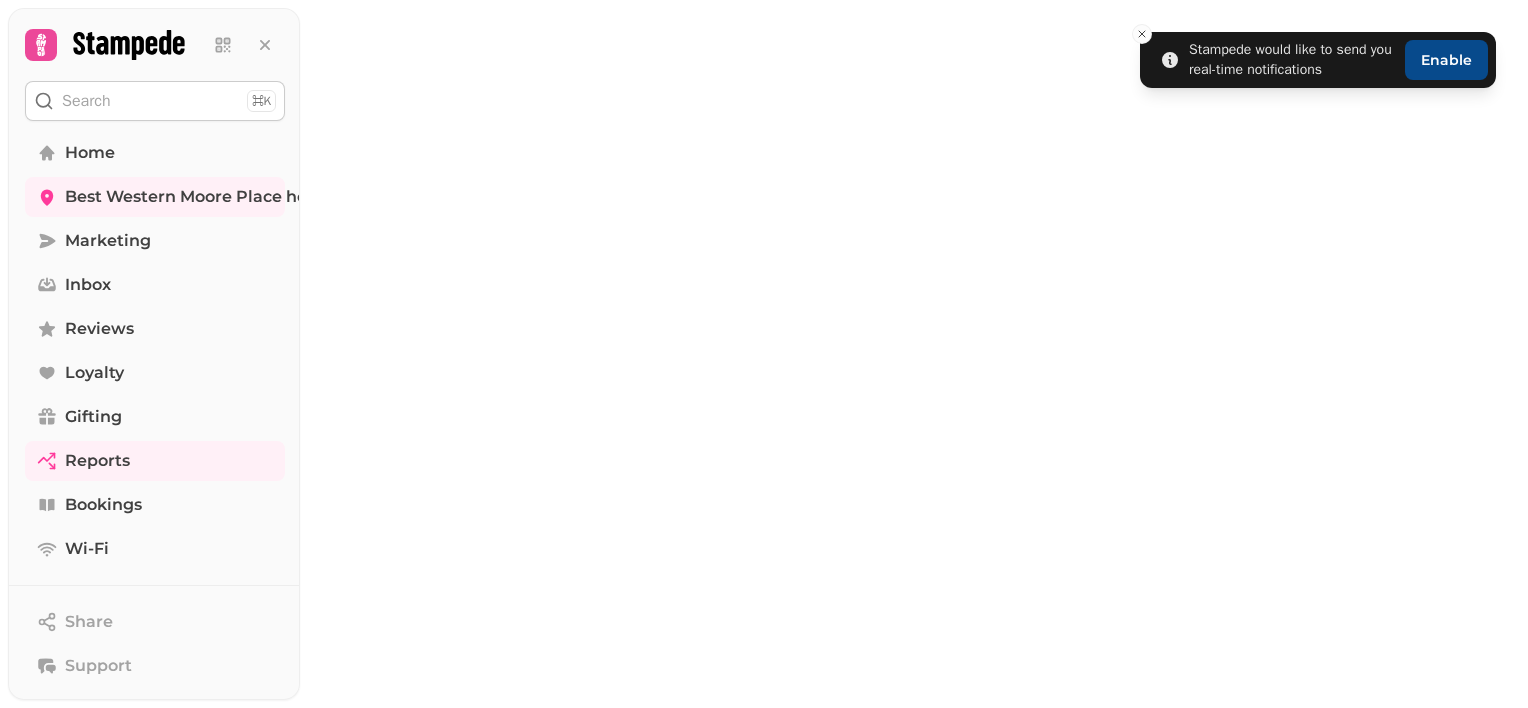 select on "**" 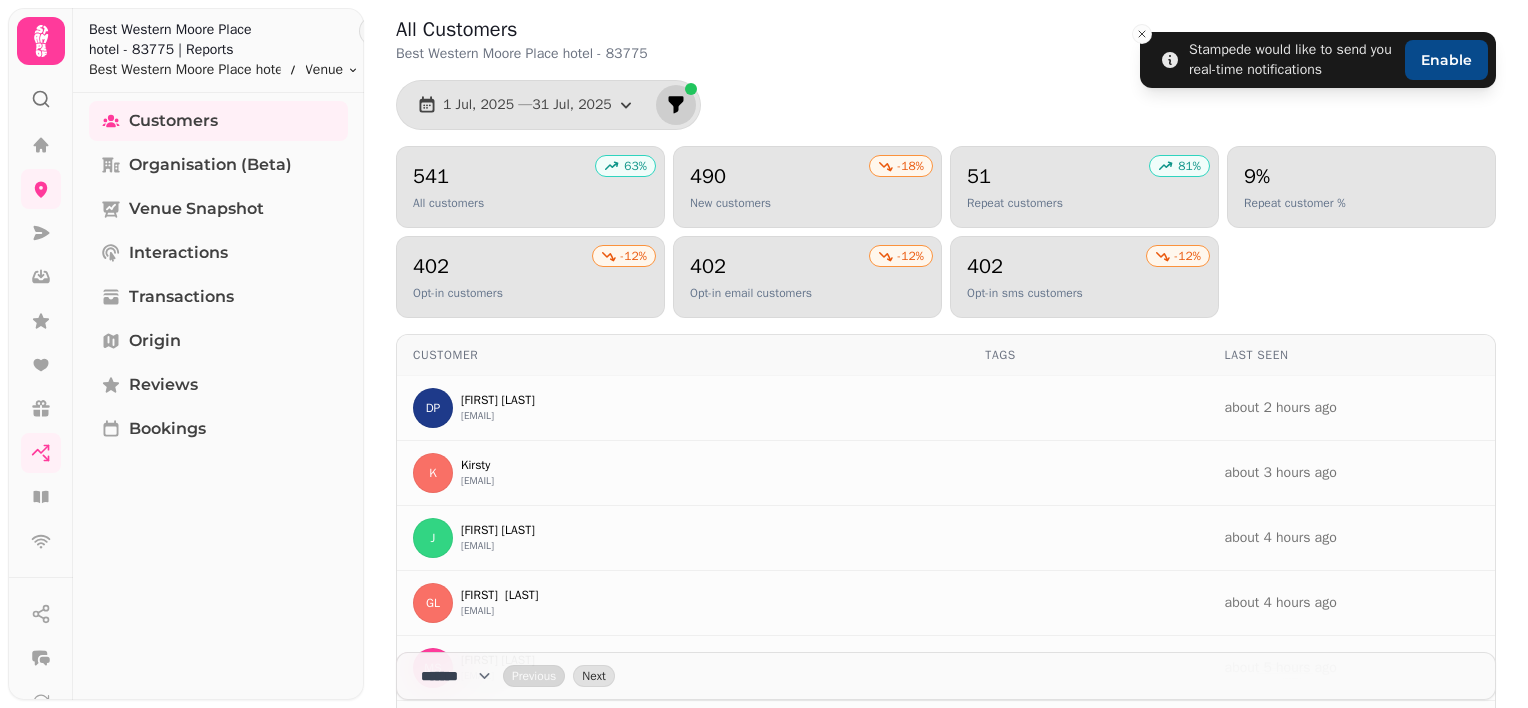 click at bounding box center [676, 105] 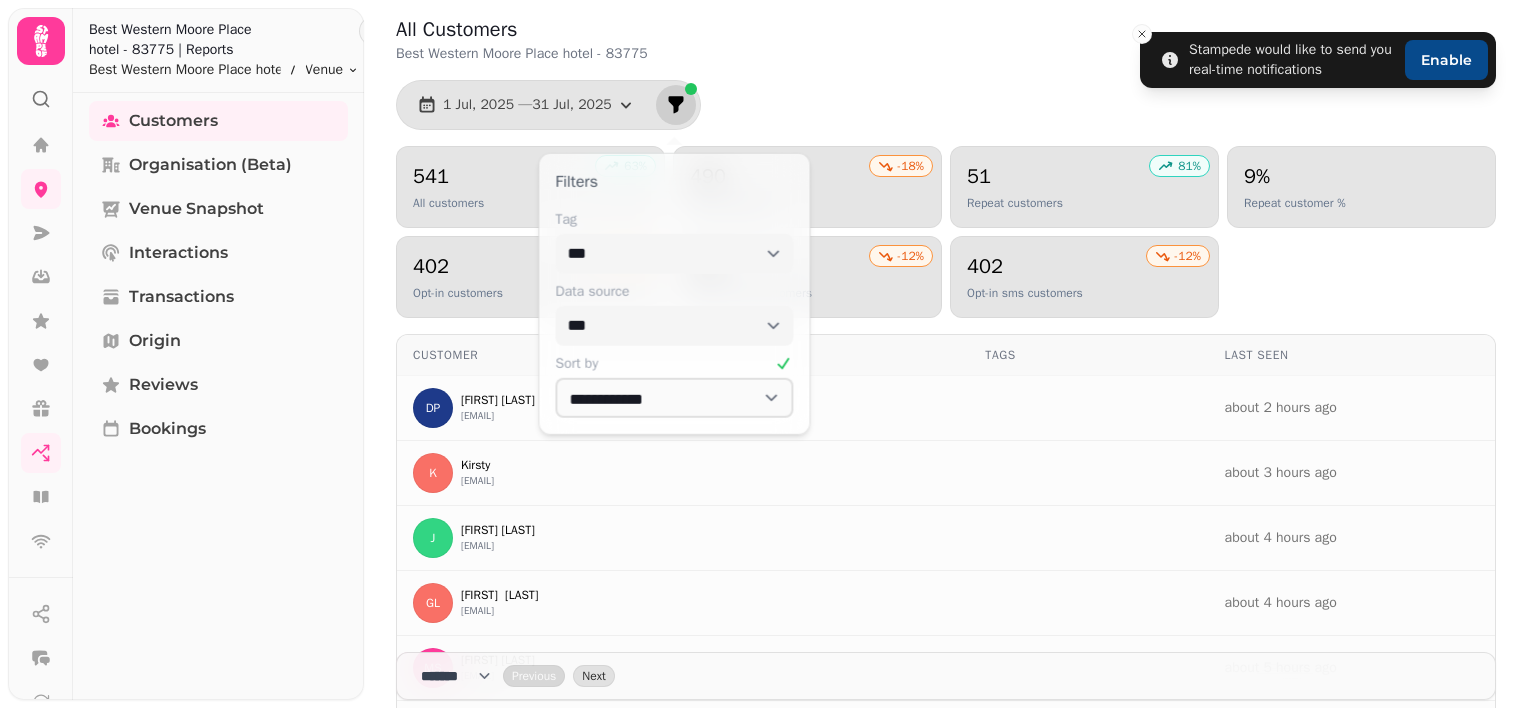click 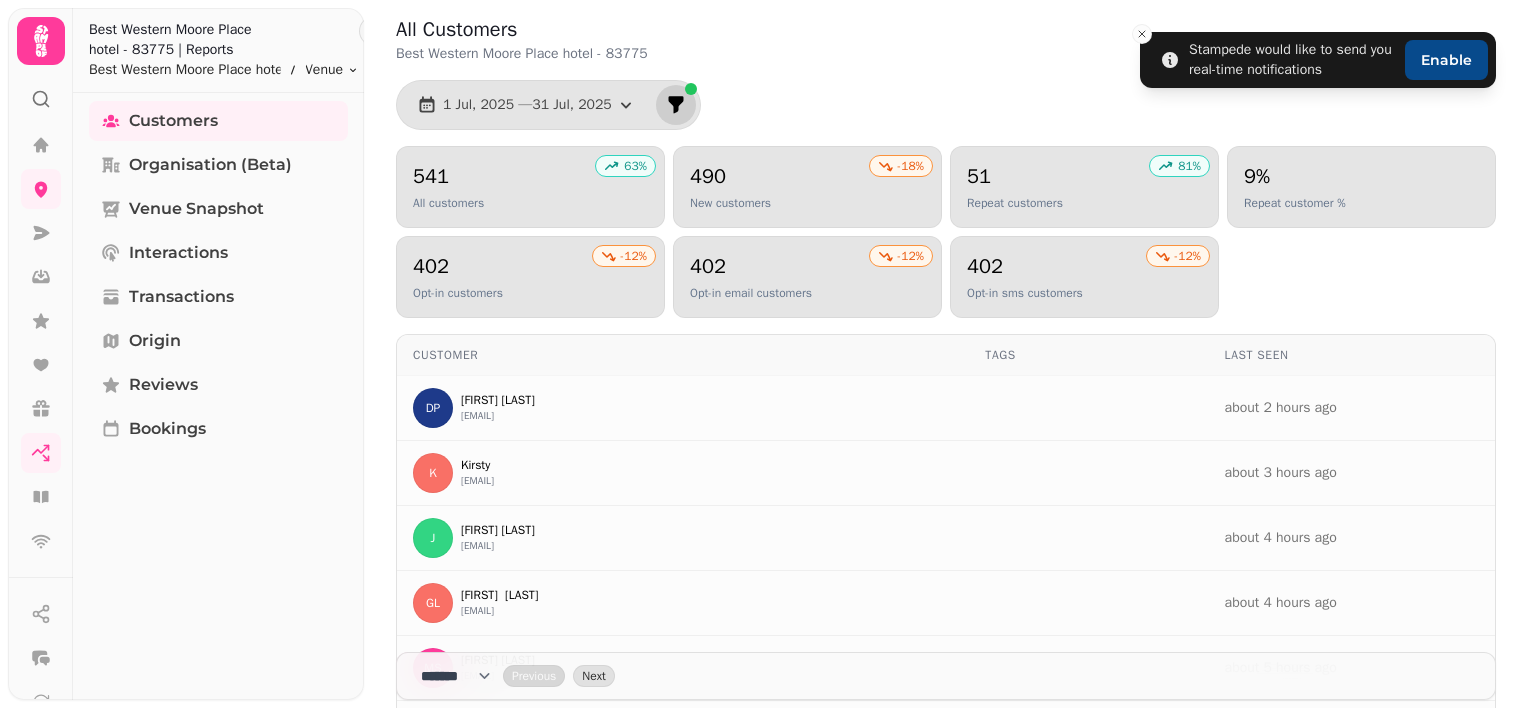 click 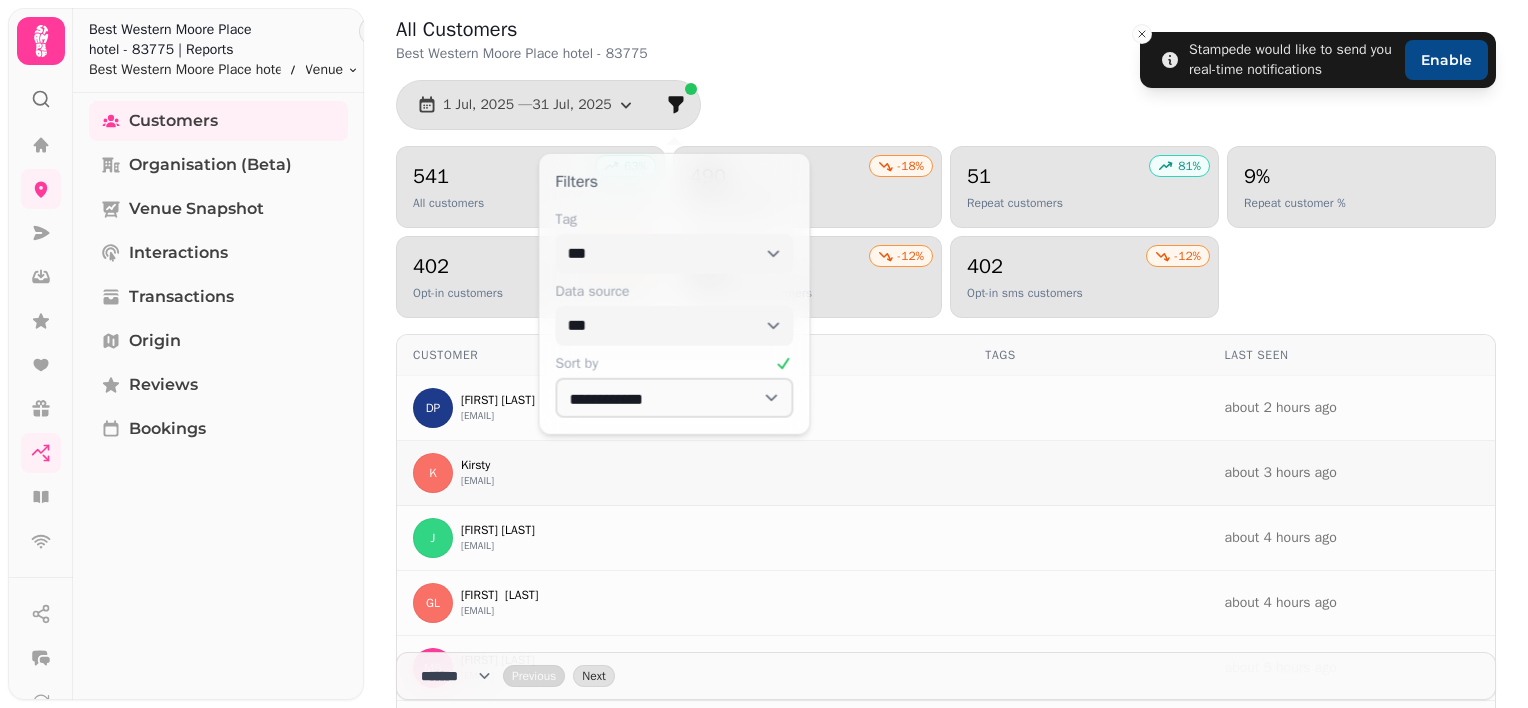 click on "K Kirsty  kirstyrose25@googlemail.com" at bounding box center (683, 473) 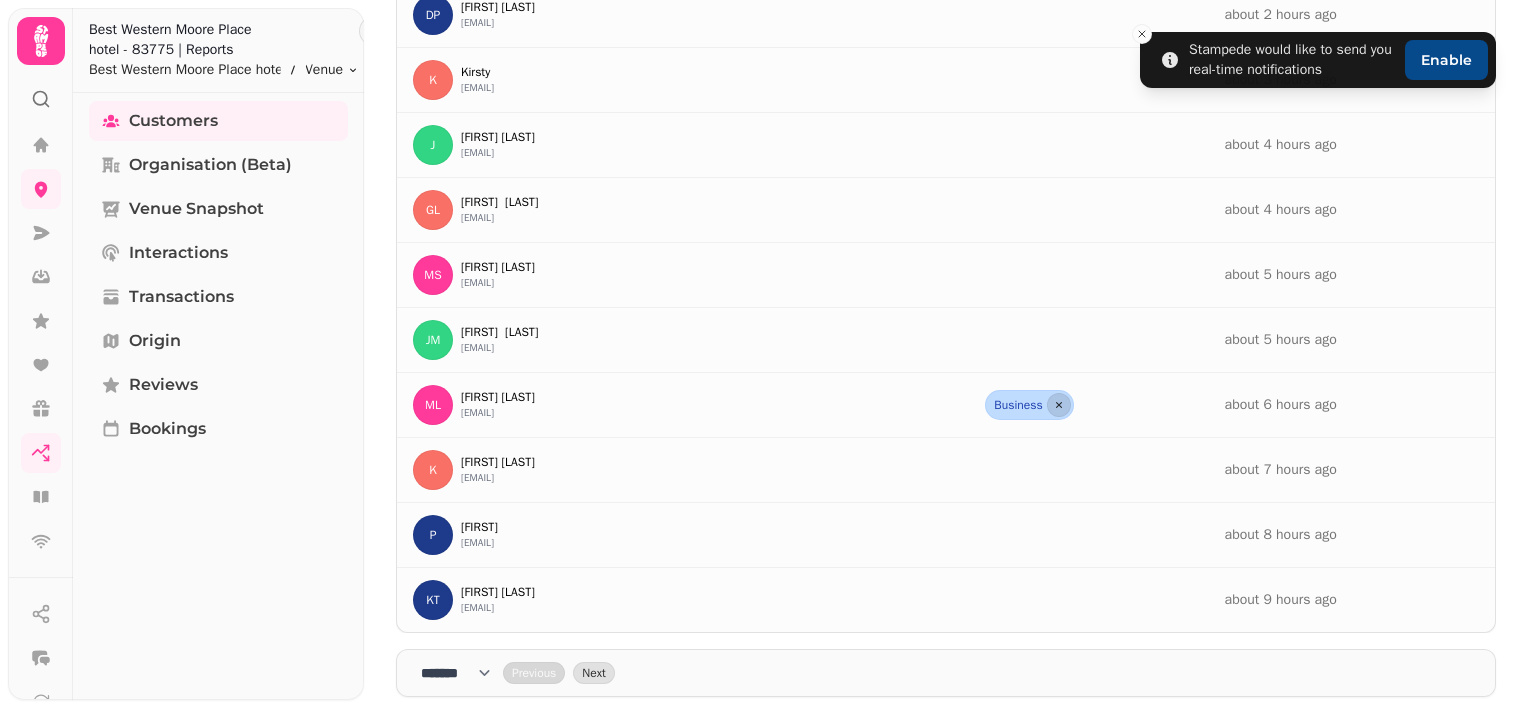 scroll, scrollTop: 0, scrollLeft: 0, axis: both 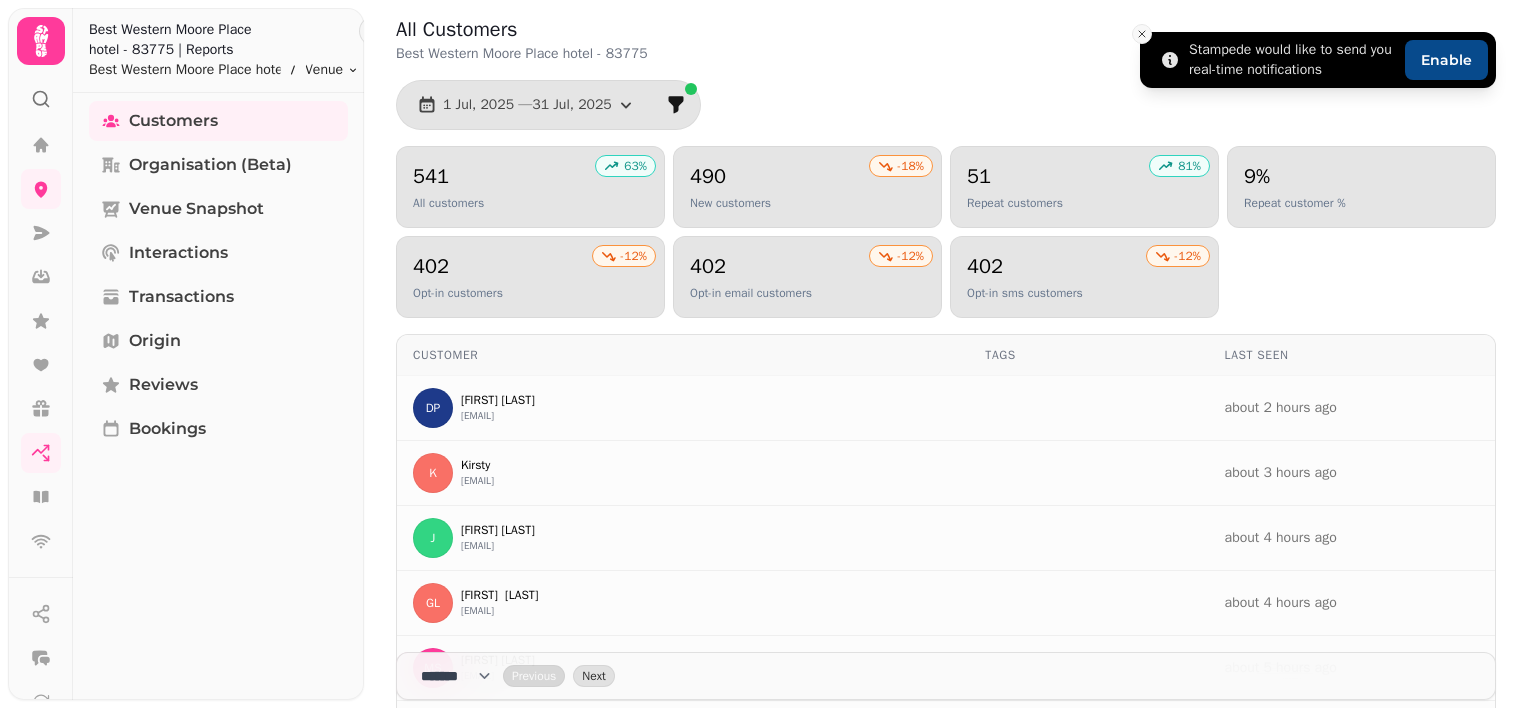 click 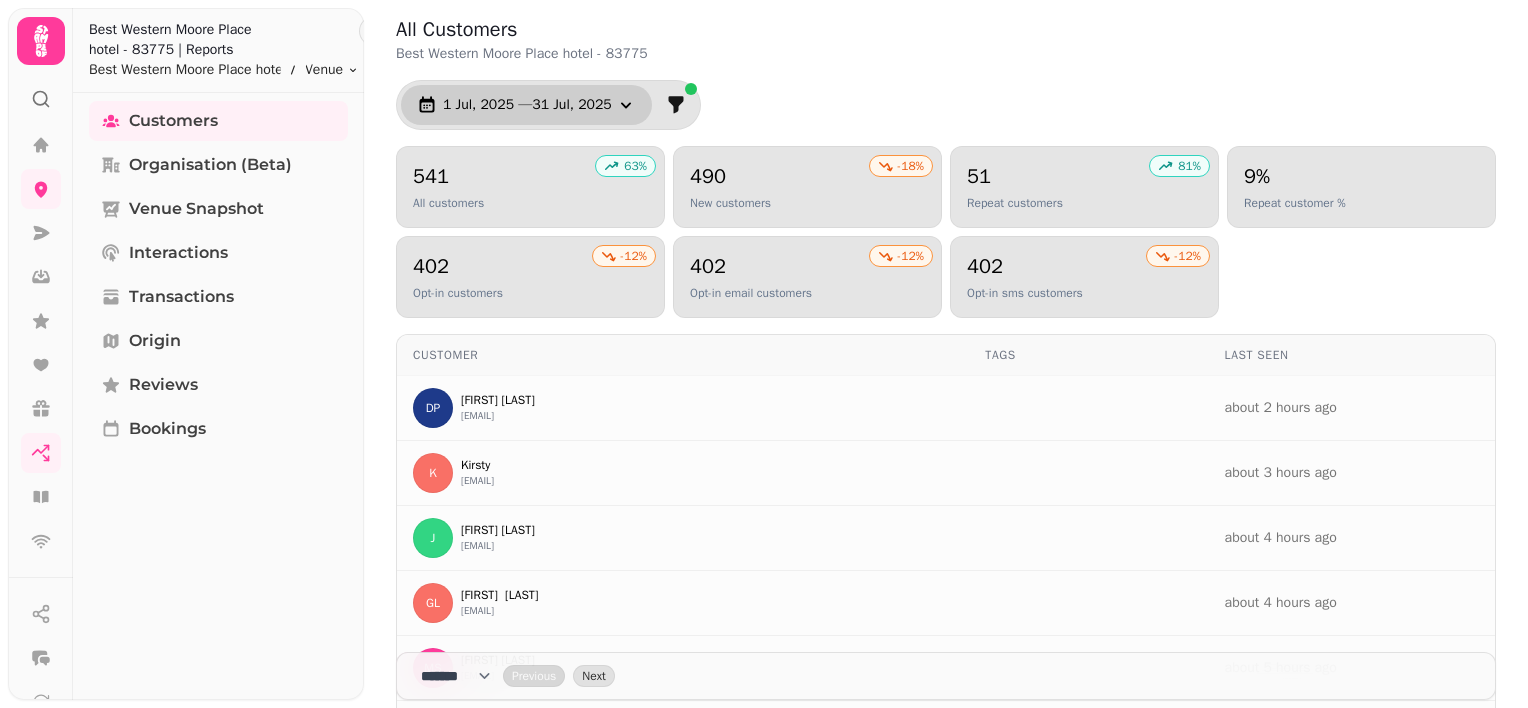 click 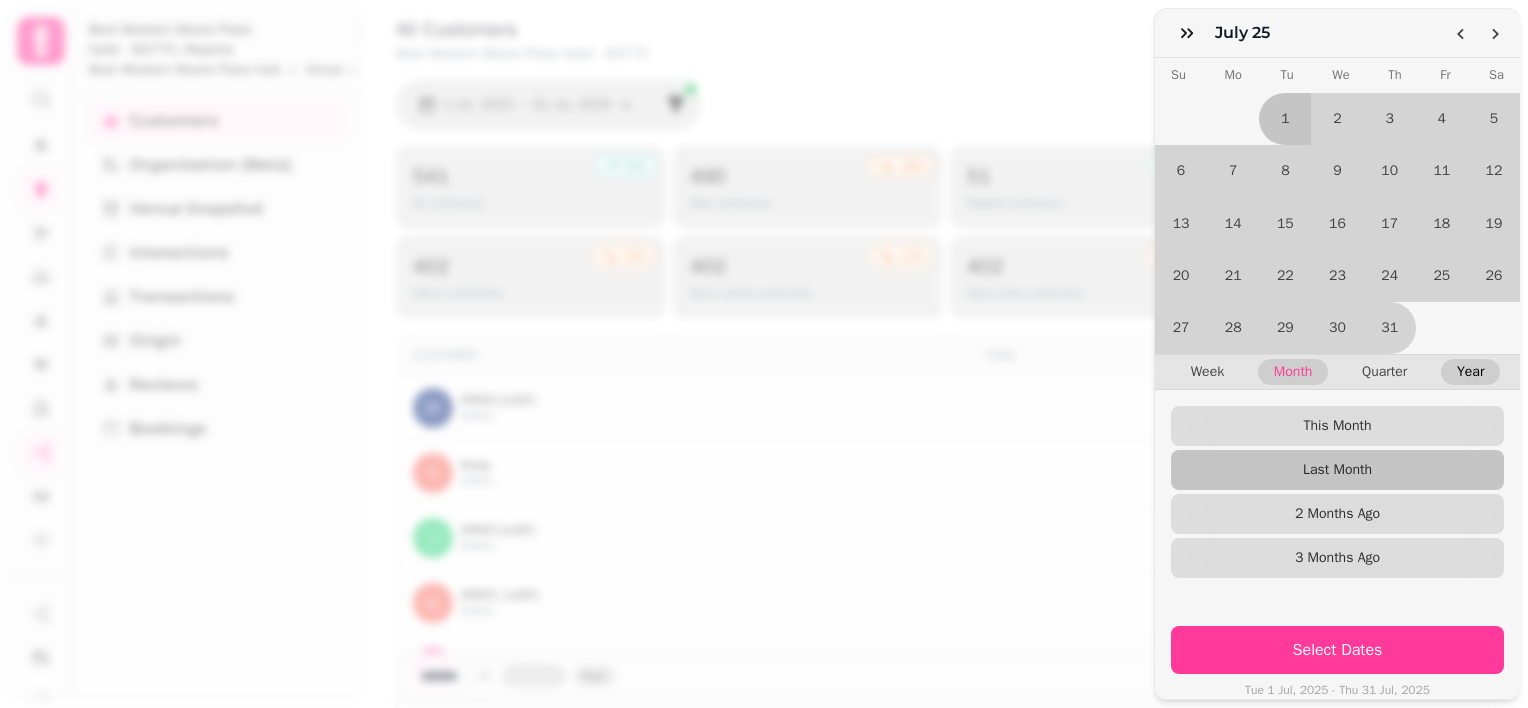 click on "Year" at bounding box center (1470, 372) 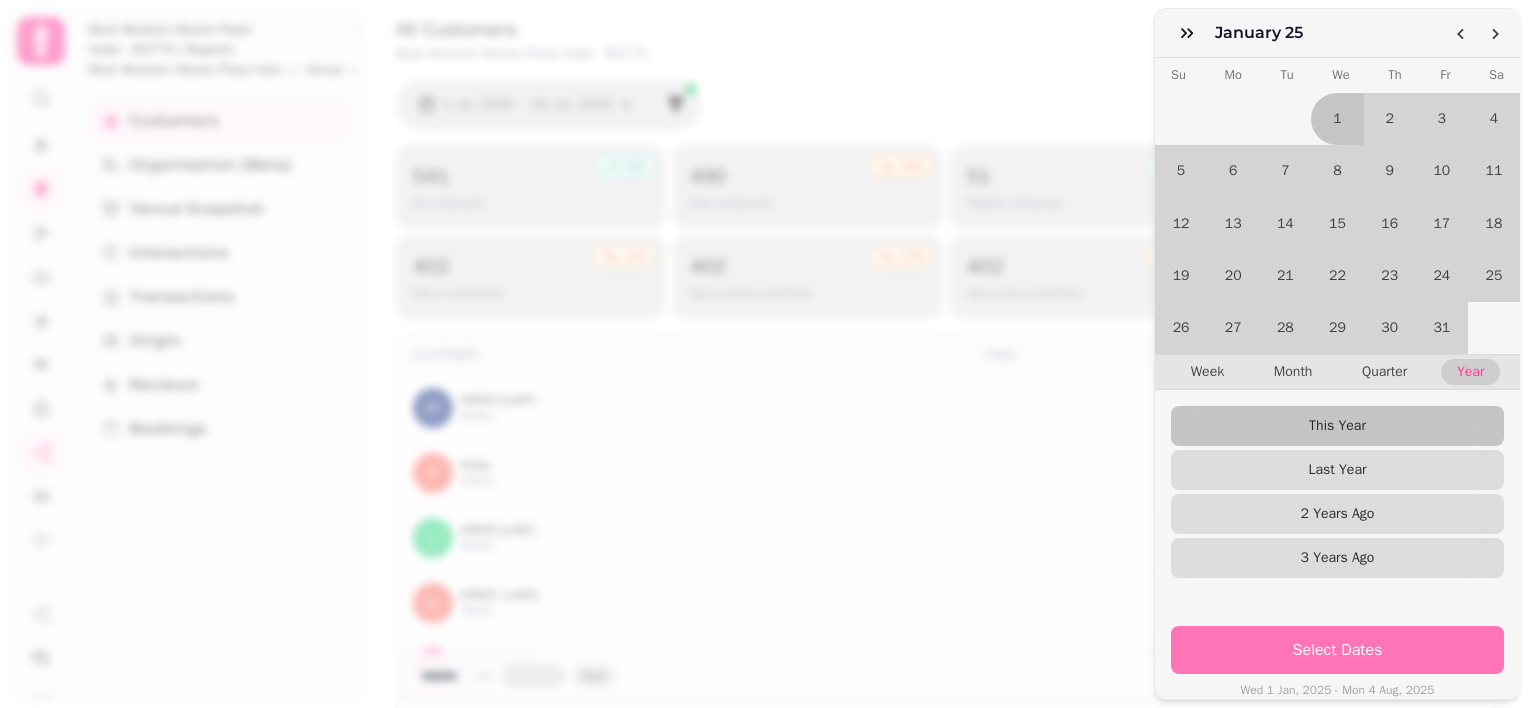 click on "Select Dates" at bounding box center (1337, 650) 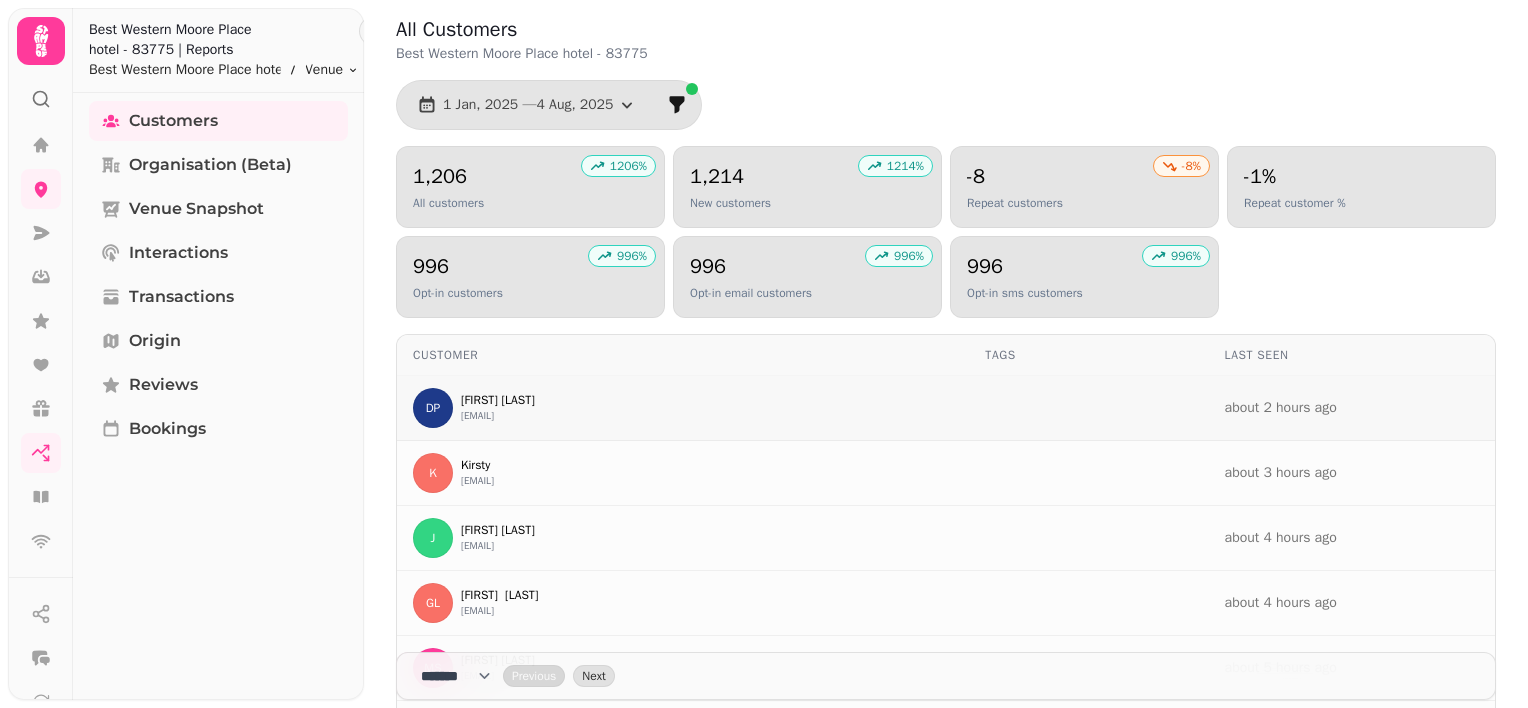 type 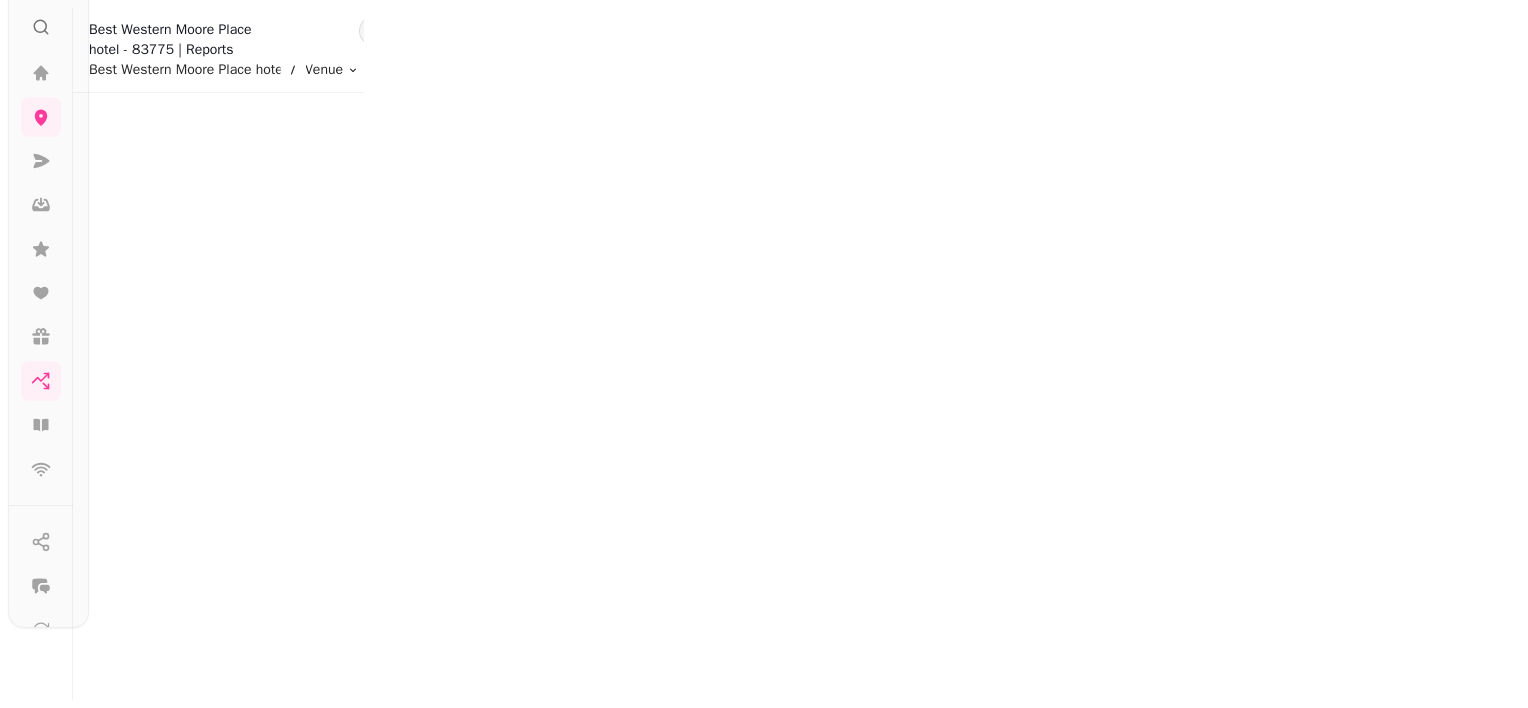 select on "**" 